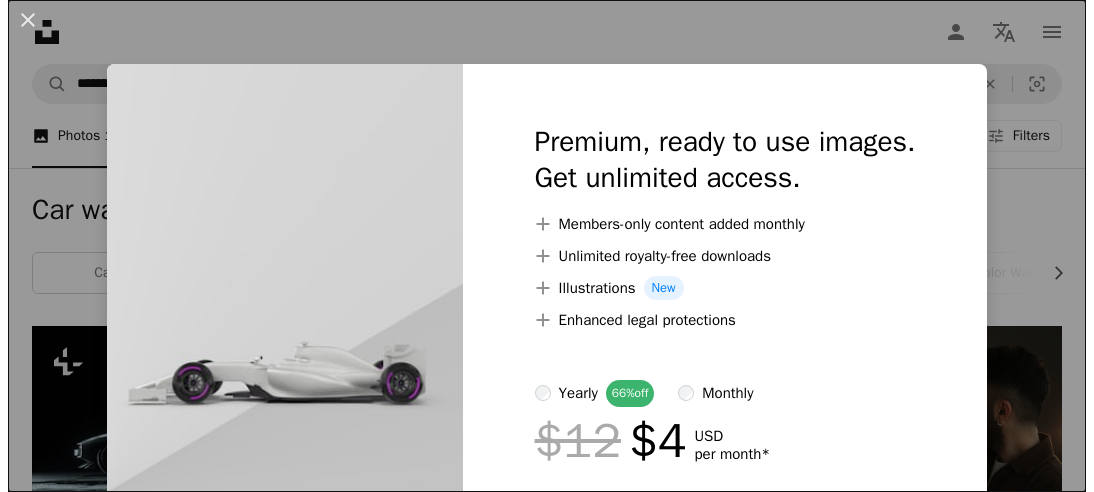 scroll, scrollTop: 1136, scrollLeft: 0, axis: vertical 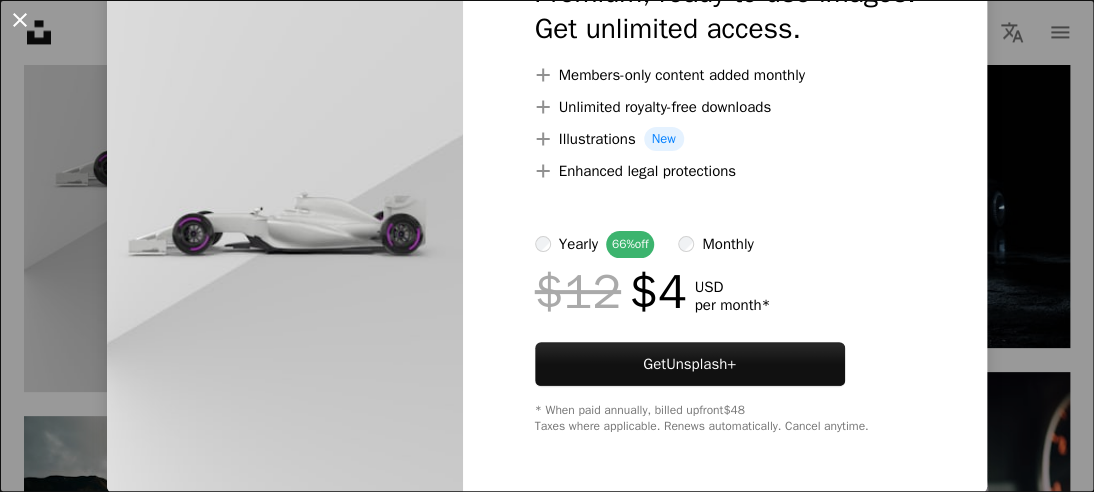 click on "An X shape" at bounding box center [20, 20] 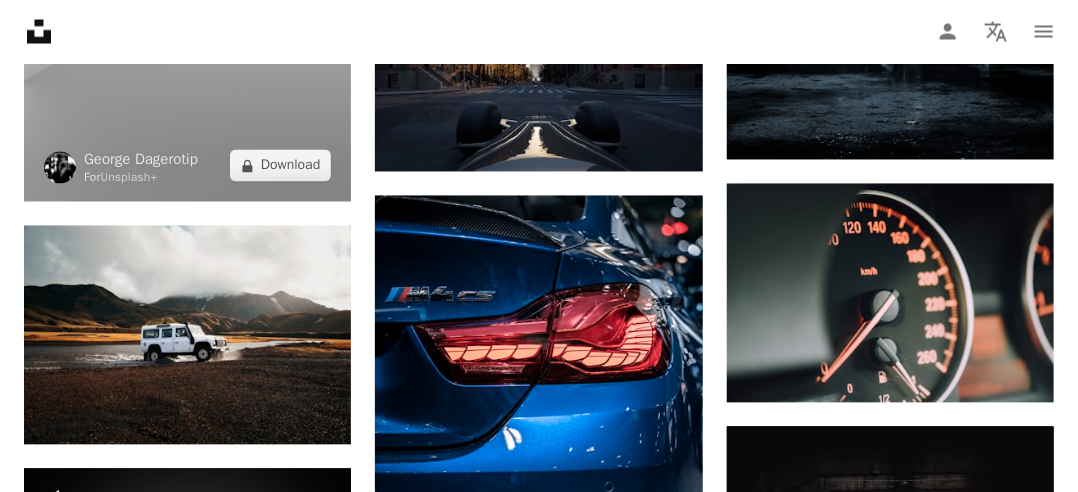 scroll, scrollTop: 1312, scrollLeft: 0, axis: vertical 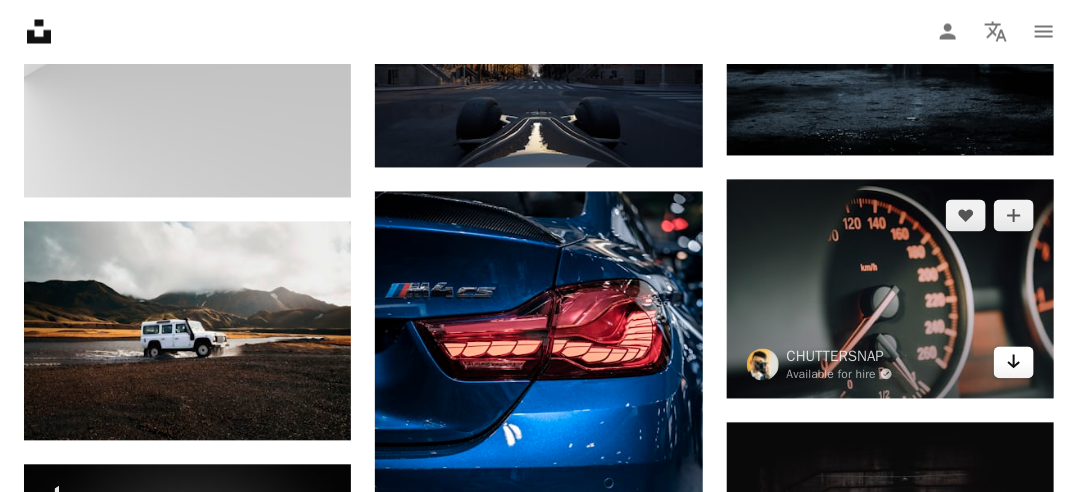 click on "Arrow pointing down" 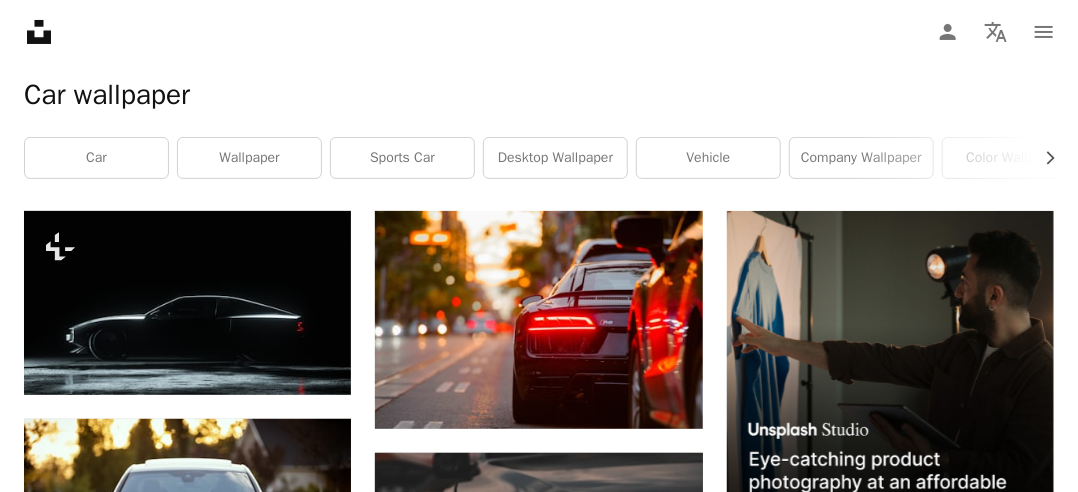 scroll, scrollTop: 112, scrollLeft: 0, axis: vertical 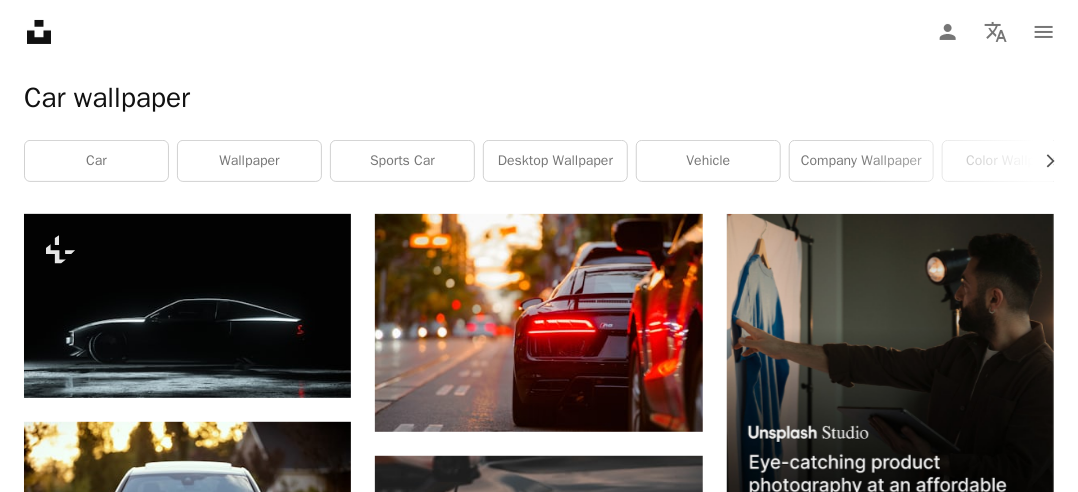 click at bounding box center [890, 377] 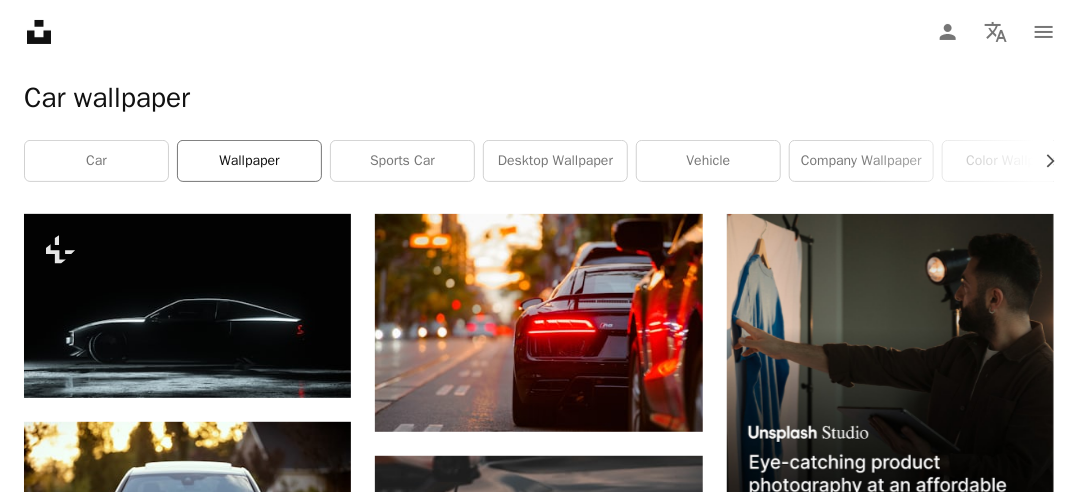 click on "wallpaper" at bounding box center (249, 161) 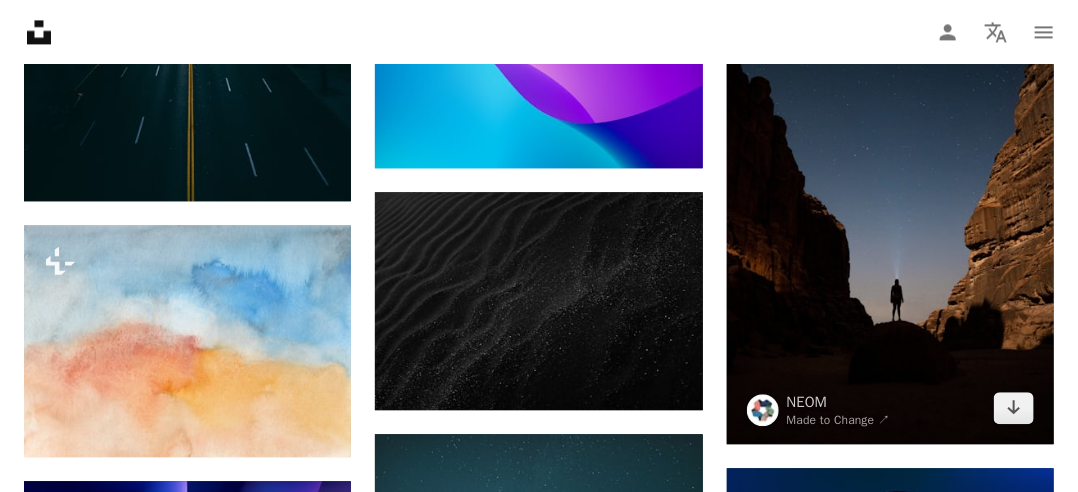 scroll, scrollTop: 1662, scrollLeft: 0, axis: vertical 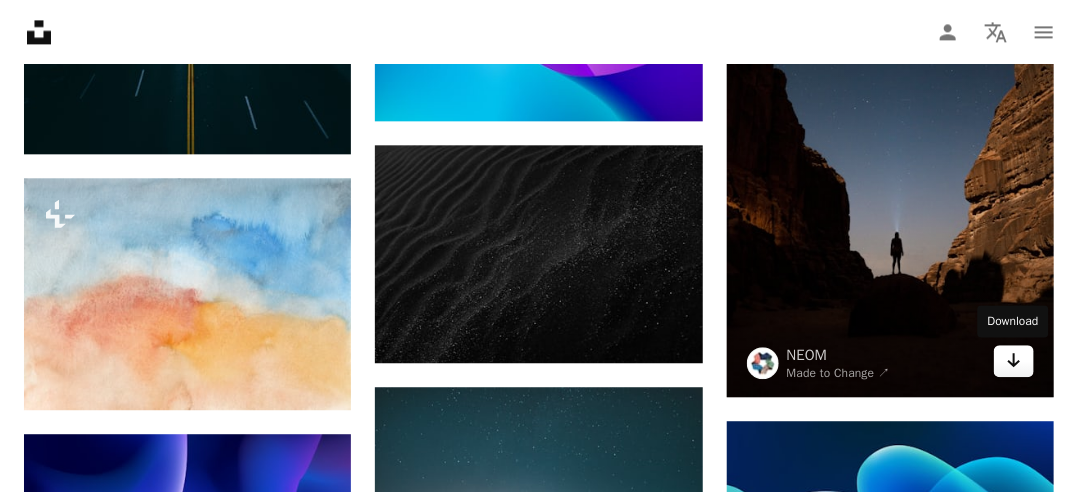 click 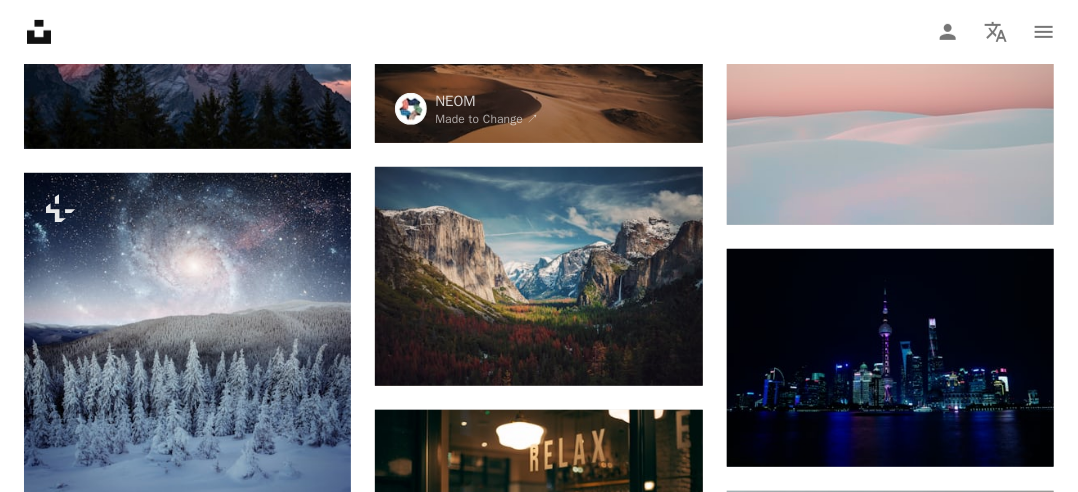 scroll, scrollTop: 3051, scrollLeft: 0, axis: vertical 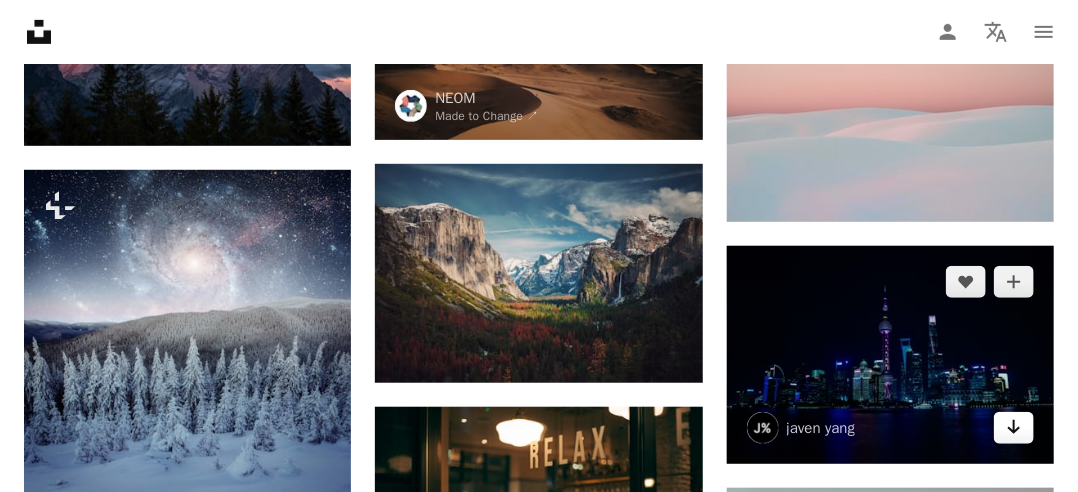 click on "Arrow pointing down" at bounding box center [1014, 428] 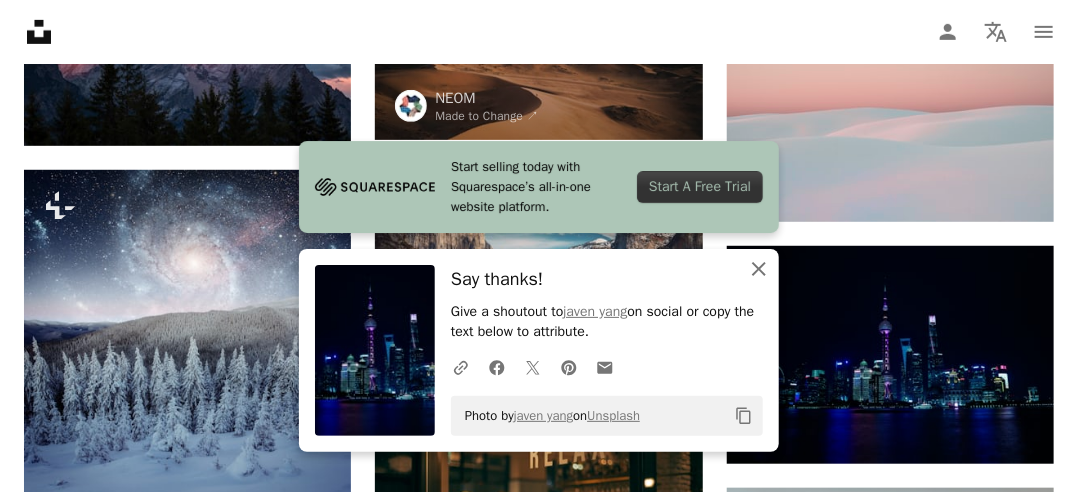 click on "An X shape" 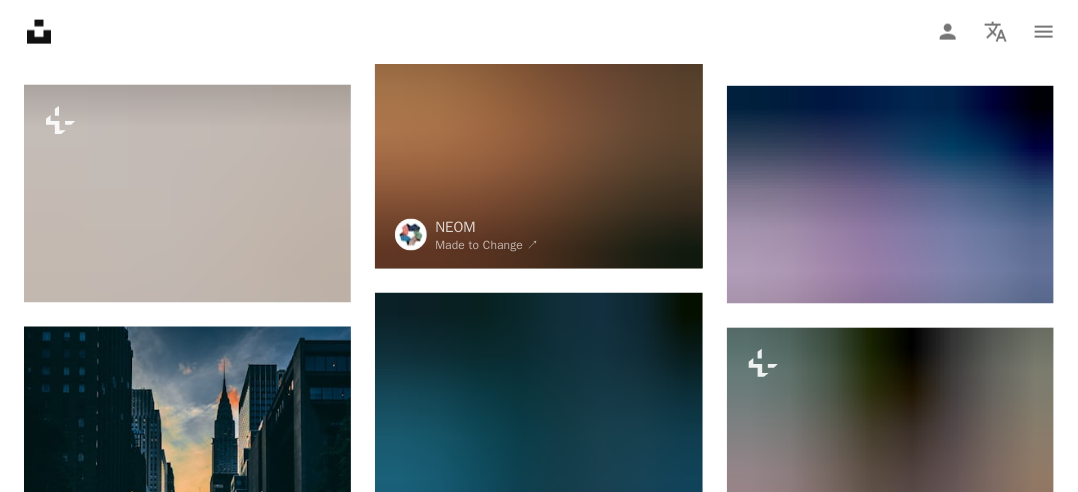 scroll, scrollTop: 0, scrollLeft: 0, axis: both 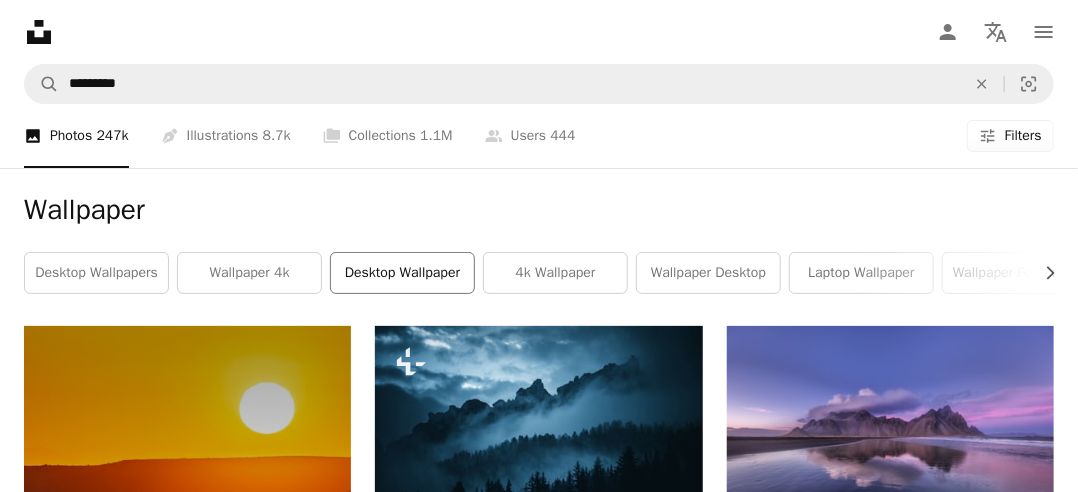 click on "desktop wallpaper" at bounding box center (402, 273) 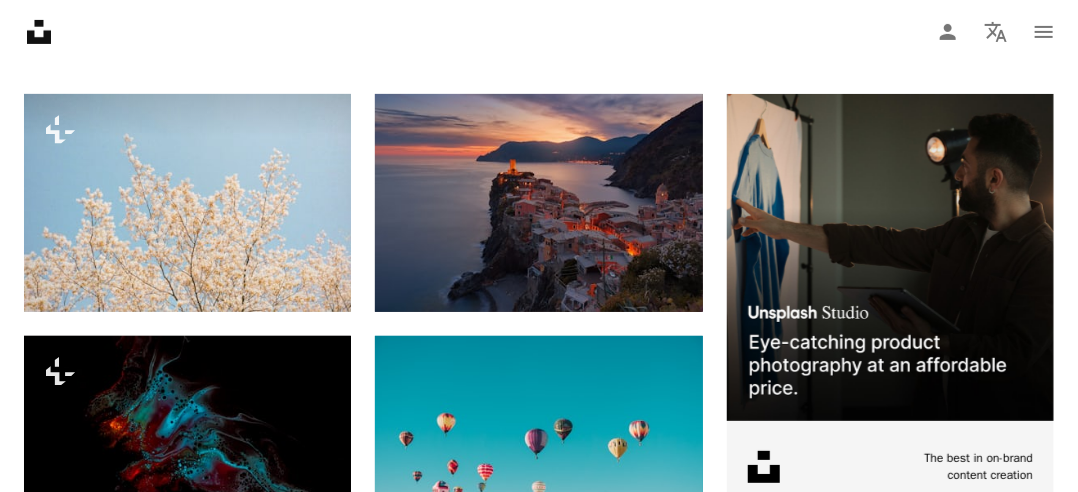 scroll, scrollTop: 235, scrollLeft: 0, axis: vertical 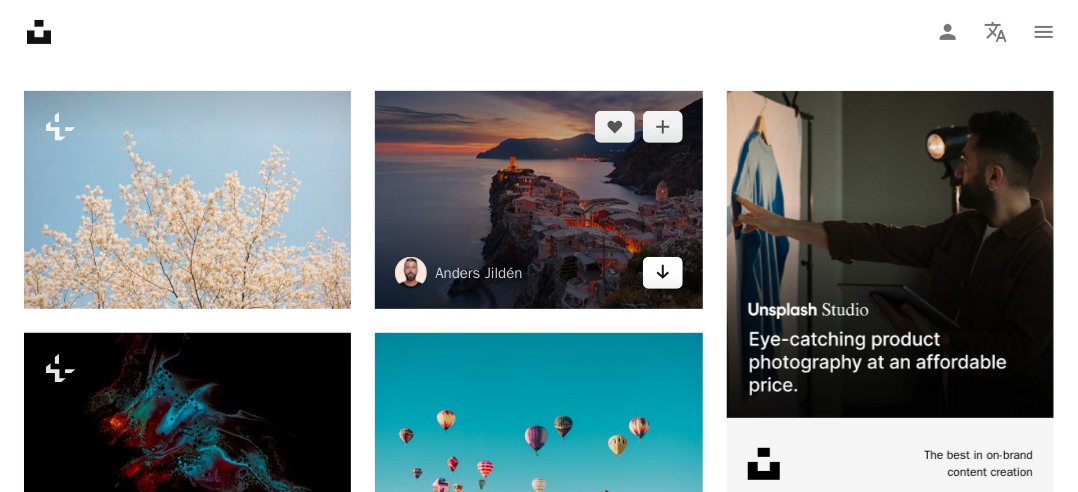 click on "Arrow pointing down" 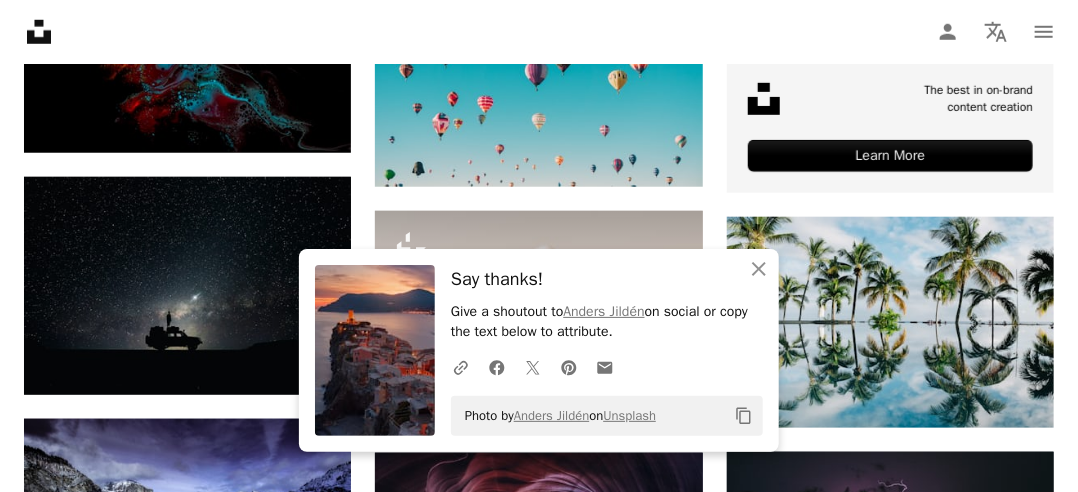 scroll, scrollTop: 619, scrollLeft: 0, axis: vertical 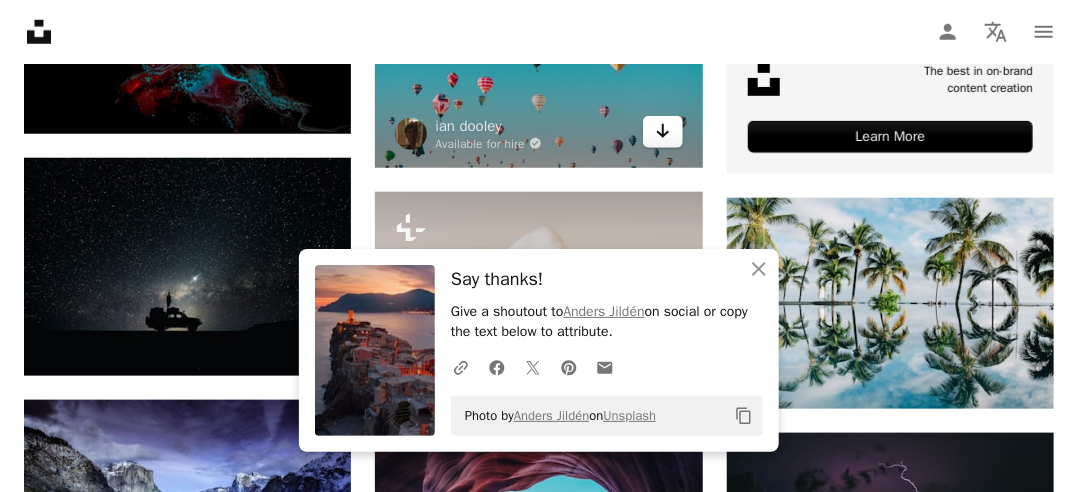 click on "Arrow pointing down" at bounding box center [663, 132] 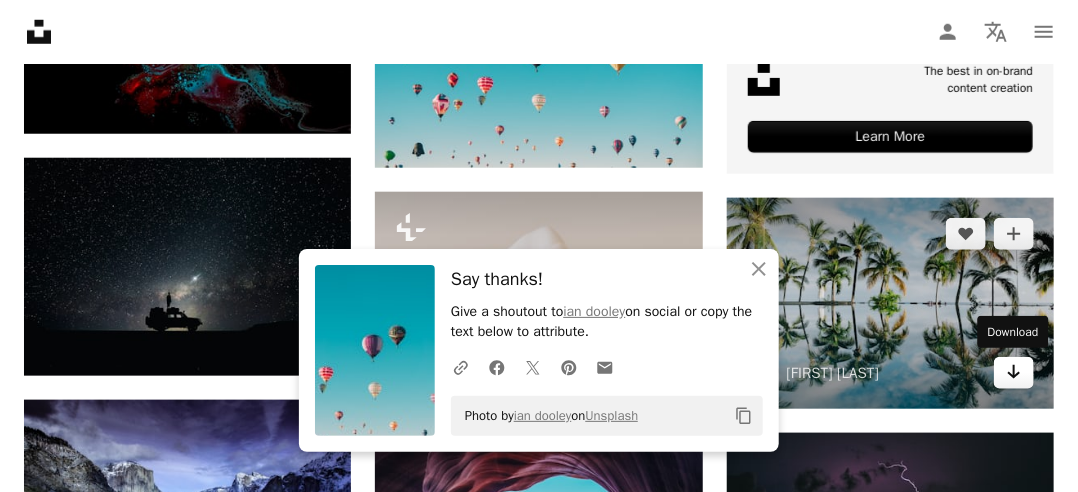 click 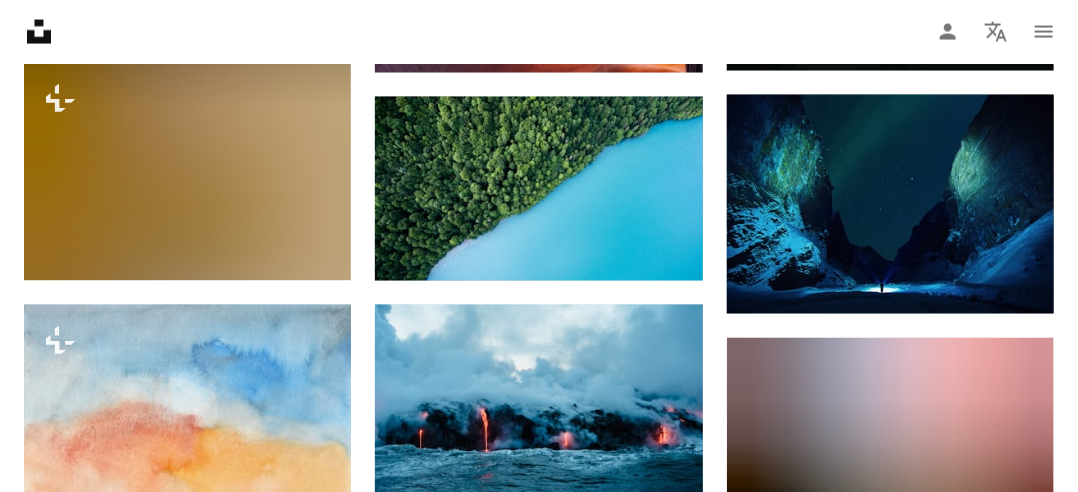 scroll, scrollTop: 1202, scrollLeft: 0, axis: vertical 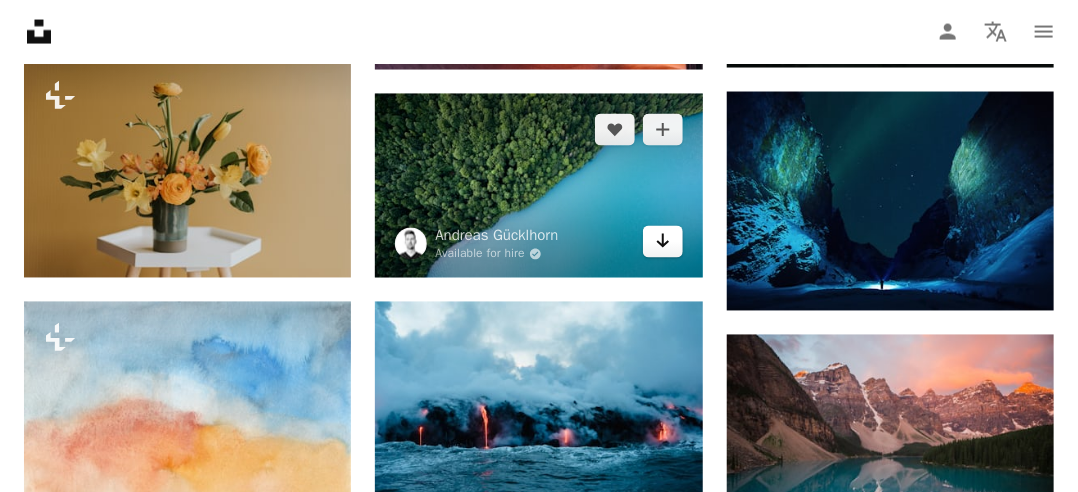 click on "Arrow pointing down" at bounding box center (663, 242) 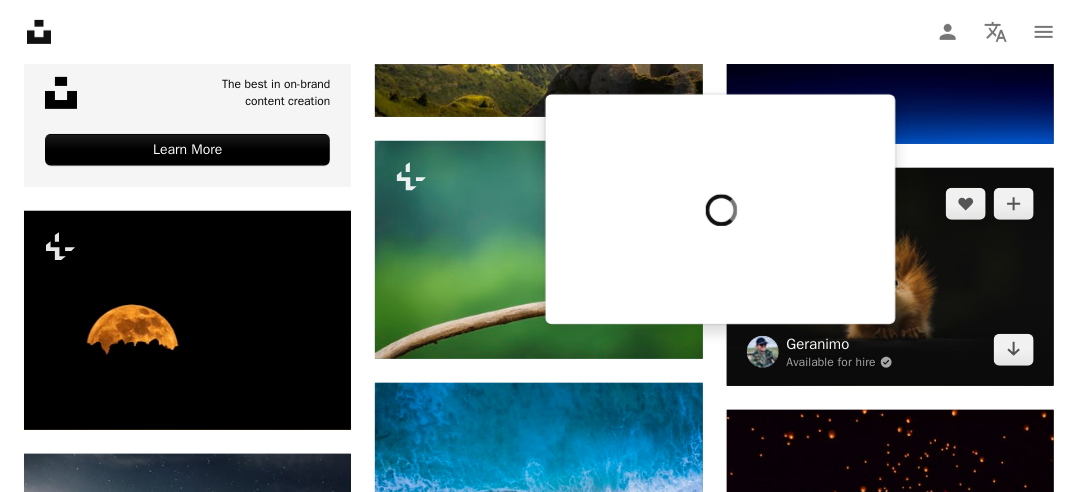 scroll, scrollTop: 3008, scrollLeft: 0, axis: vertical 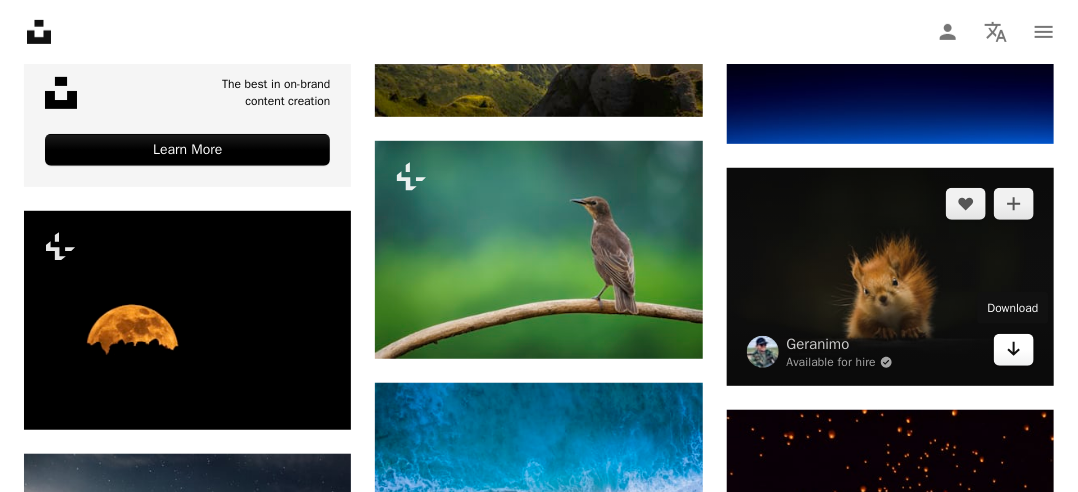 click 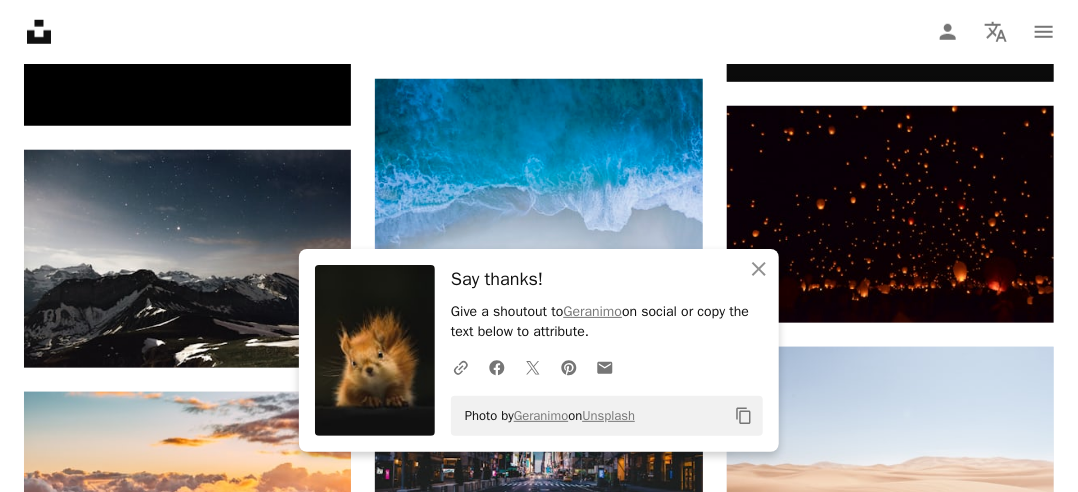 scroll, scrollTop: 3312, scrollLeft: 0, axis: vertical 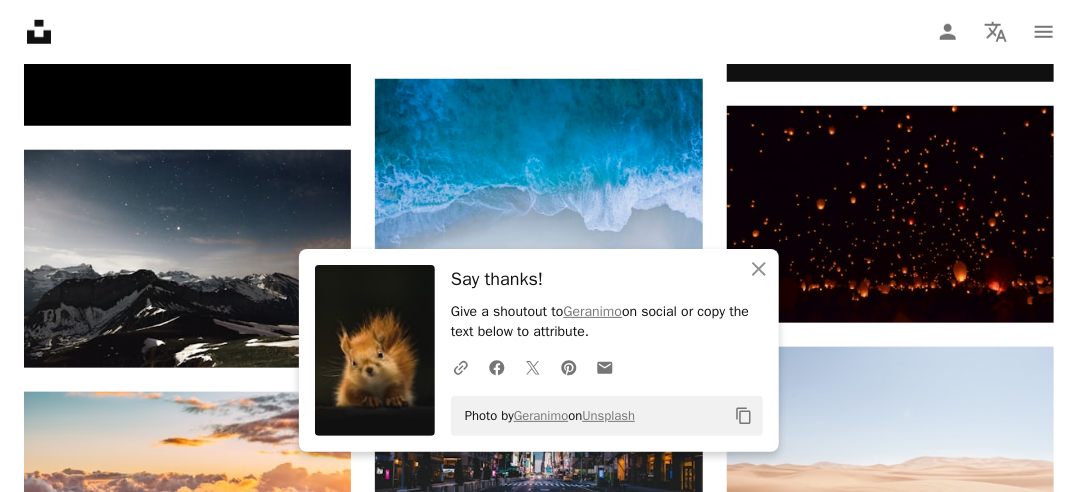 click on "Say thanks!" at bounding box center [607, 279] 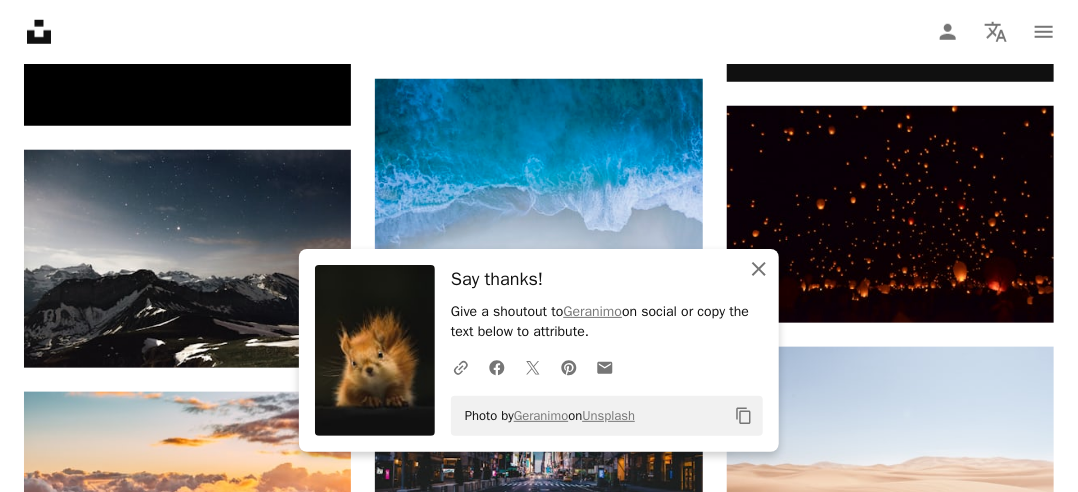 click 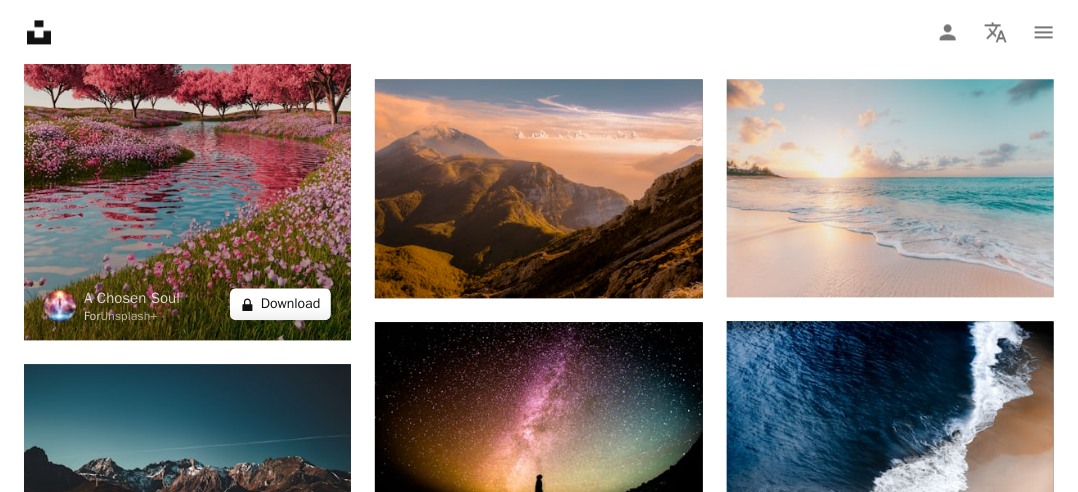 scroll, scrollTop: 4308, scrollLeft: 0, axis: vertical 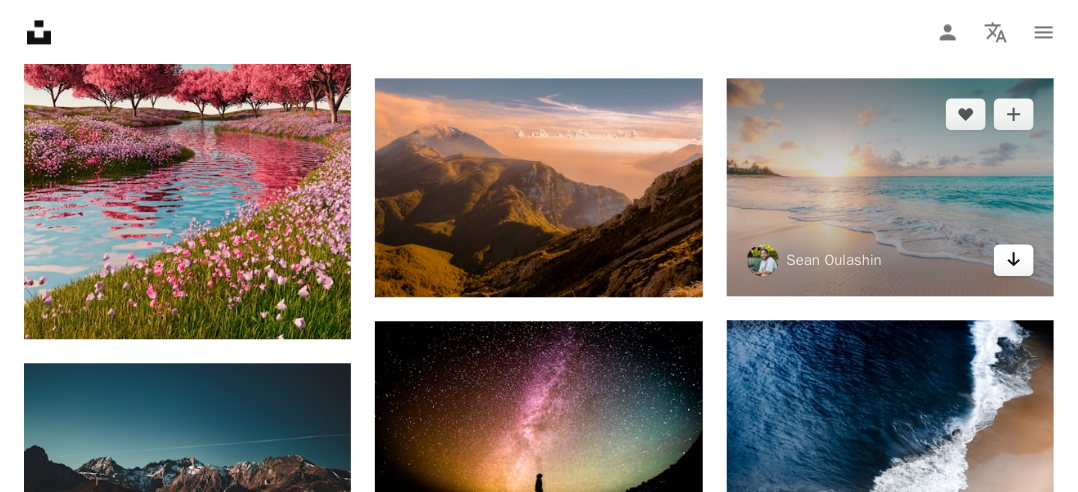 click on "Arrow pointing down" at bounding box center (1014, 260) 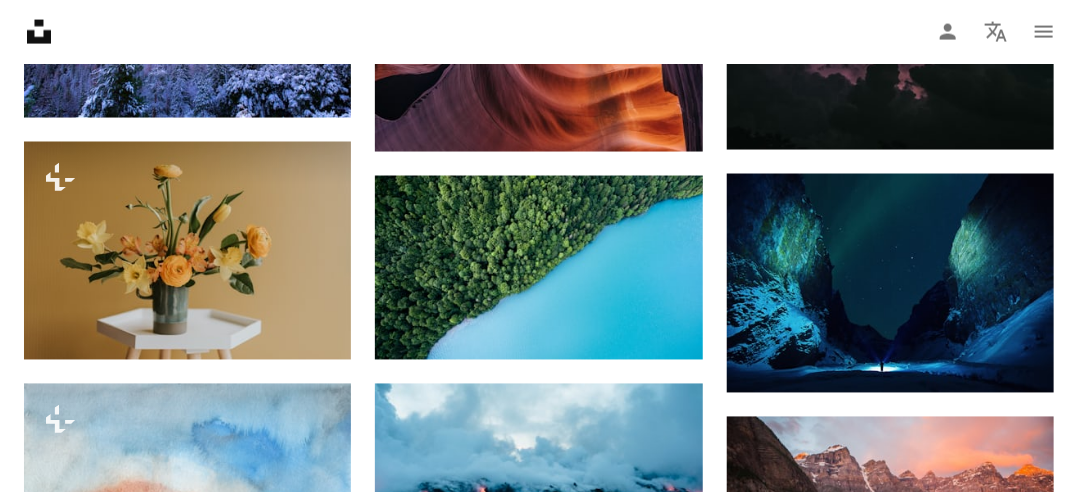 scroll, scrollTop: 0, scrollLeft: 0, axis: both 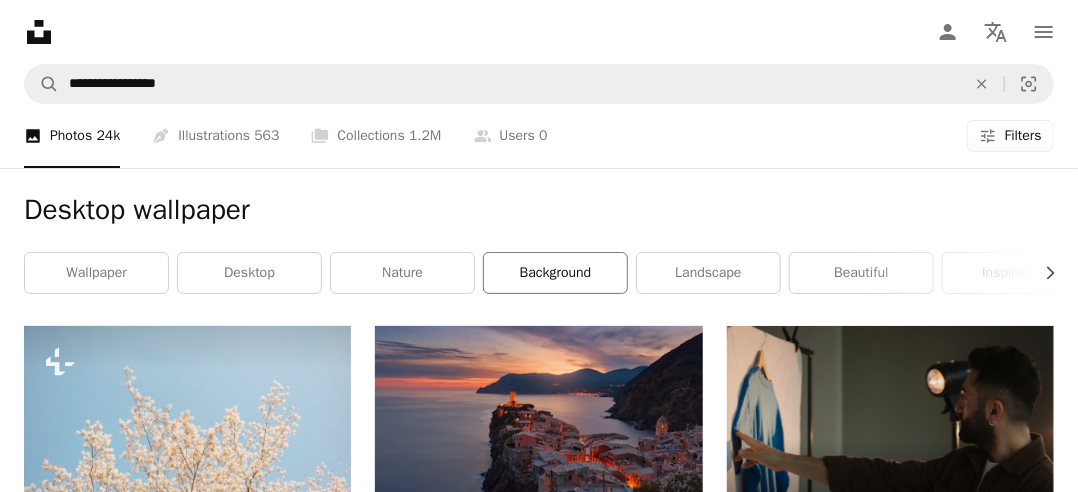 click on "background" at bounding box center (555, 273) 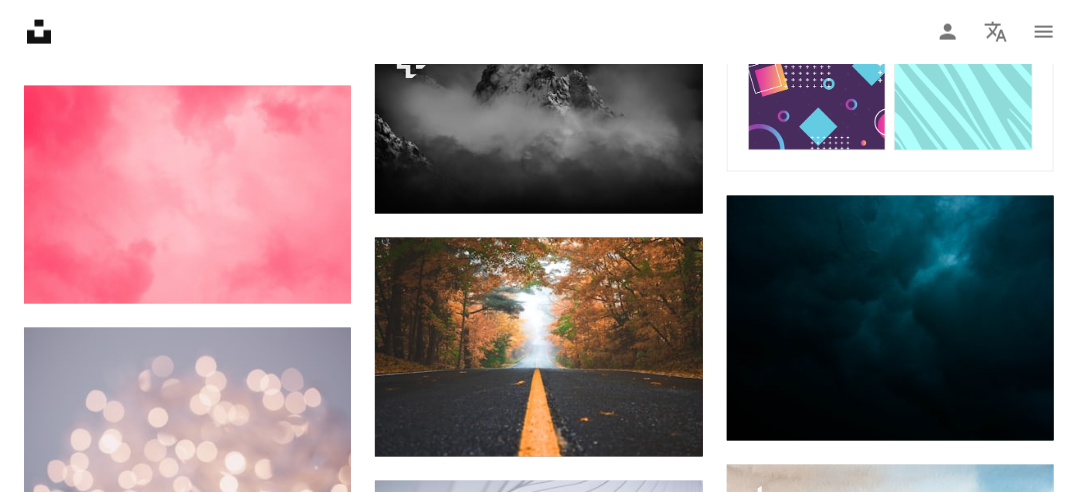 scroll, scrollTop: 1028, scrollLeft: 0, axis: vertical 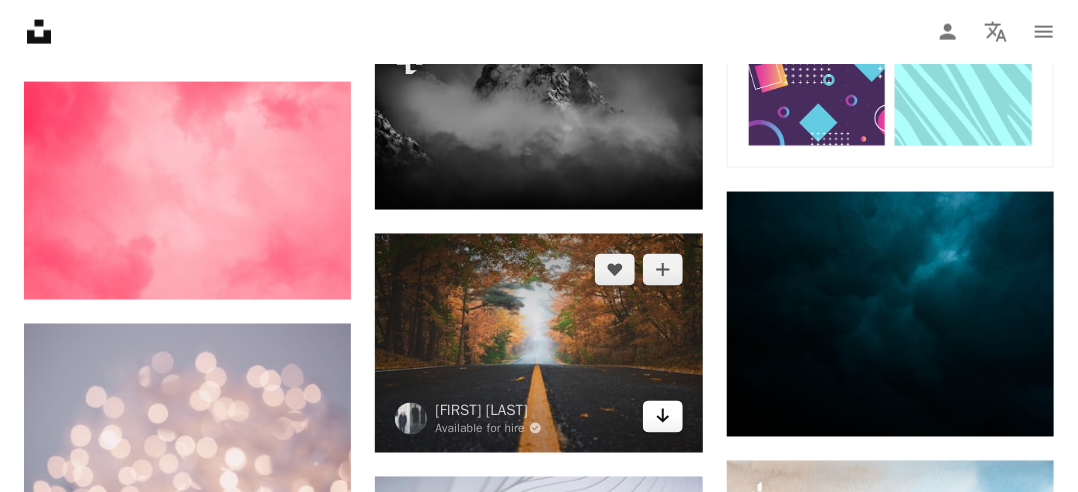 click on "Arrow pointing down" at bounding box center [663, 417] 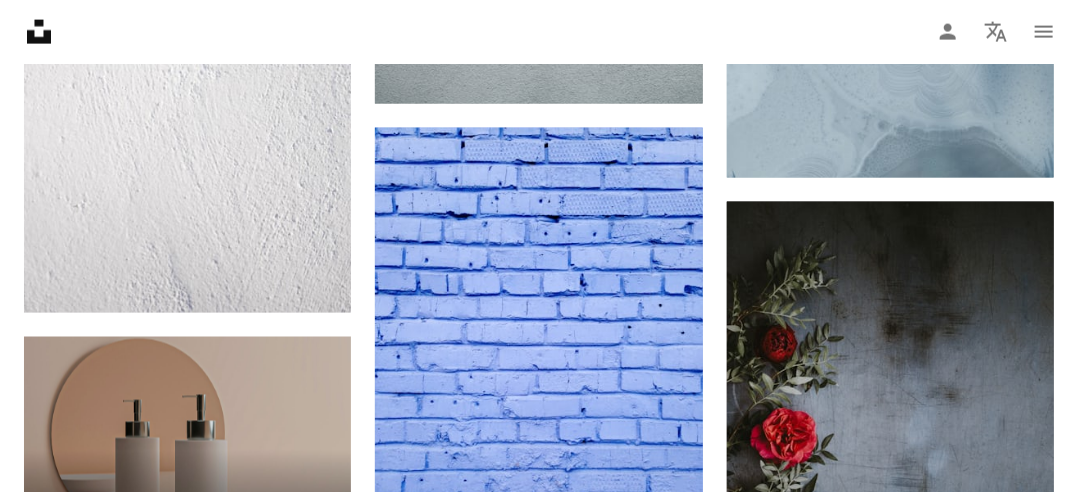 scroll, scrollTop: 3948, scrollLeft: 0, axis: vertical 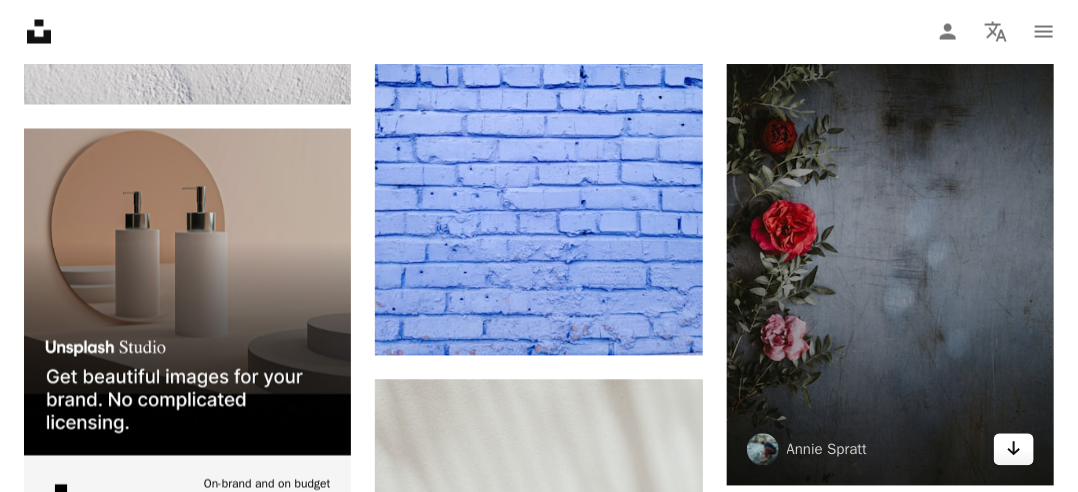 click on "Arrow pointing down" at bounding box center [1014, 450] 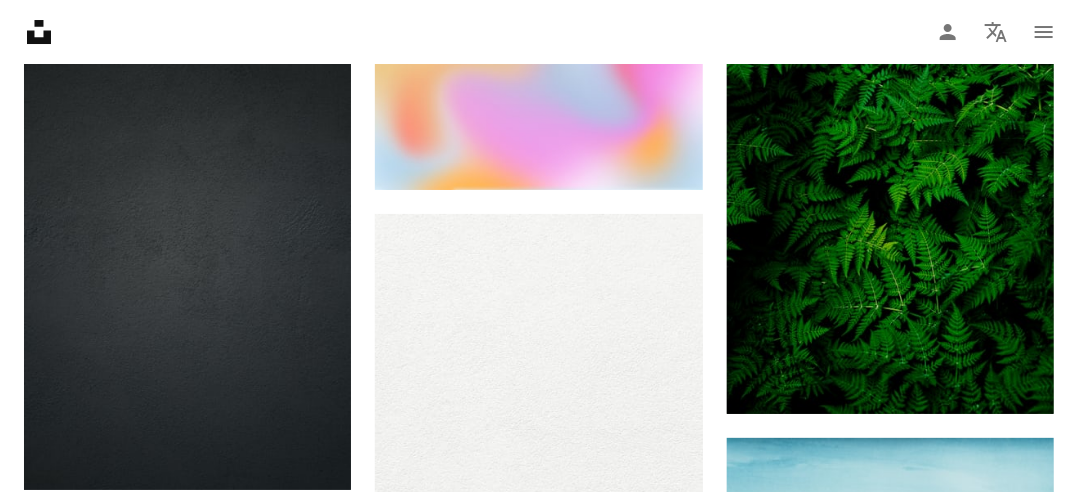 scroll, scrollTop: 5330, scrollLeft: 0, axis: vertical 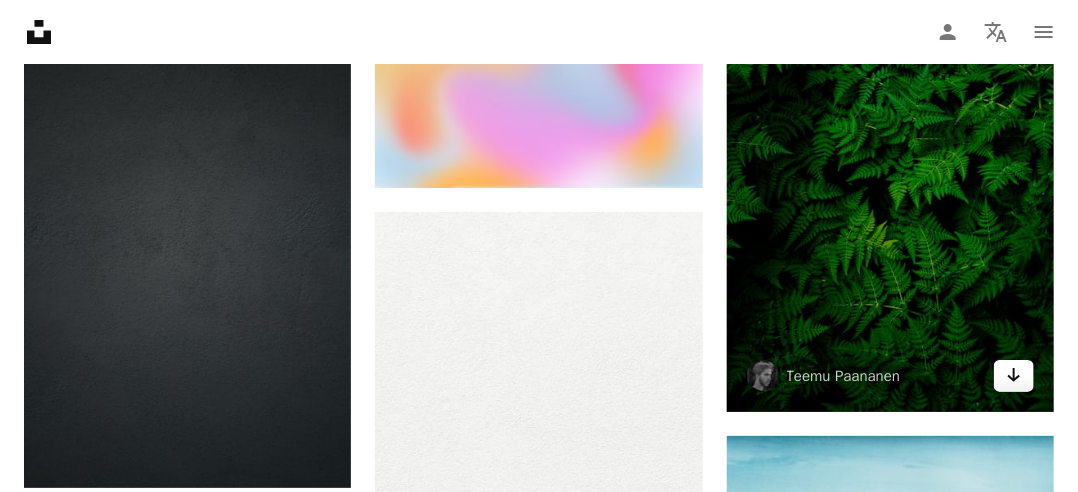 click on "Arrow pointing down" 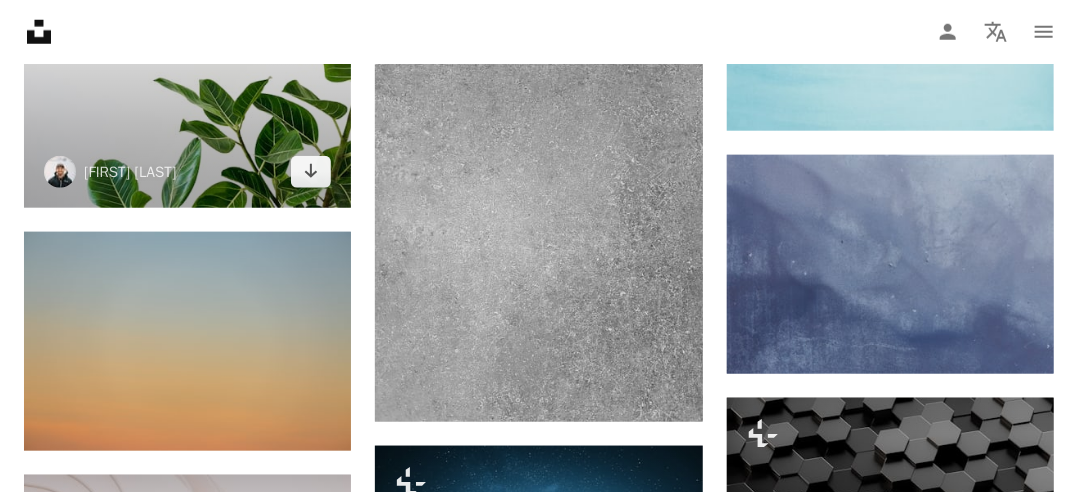 scroll, scrollTop: 6070, scrollLeft: 0, axis: vertical 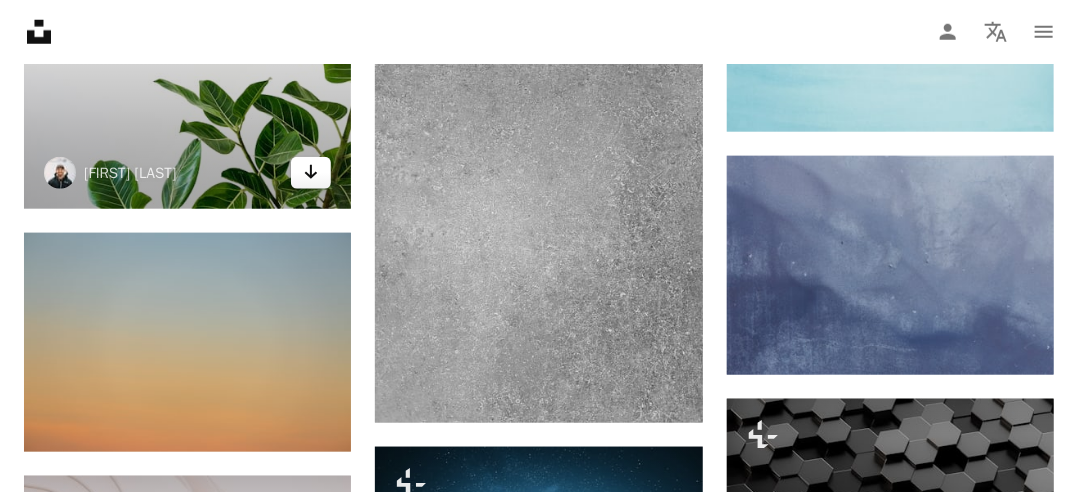 click 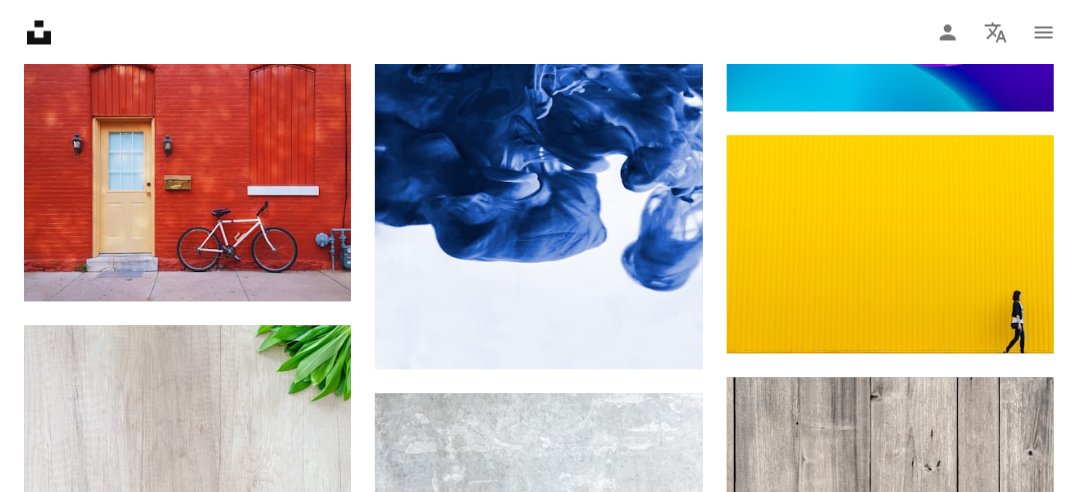 scroll, scrollTop: 6820, scrollLeft: 0, axis: vertical 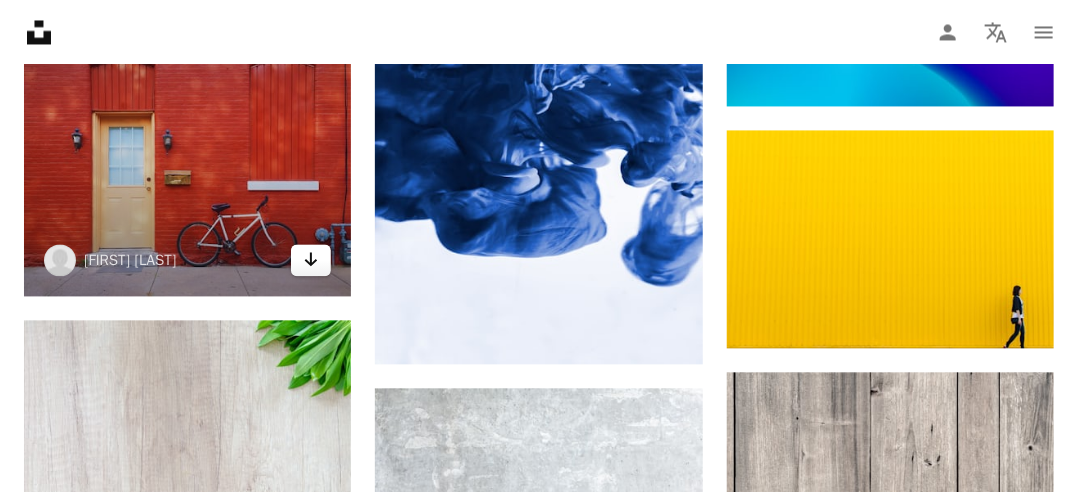 click on "Arrow pointing down" at bounding box center (311, 260) 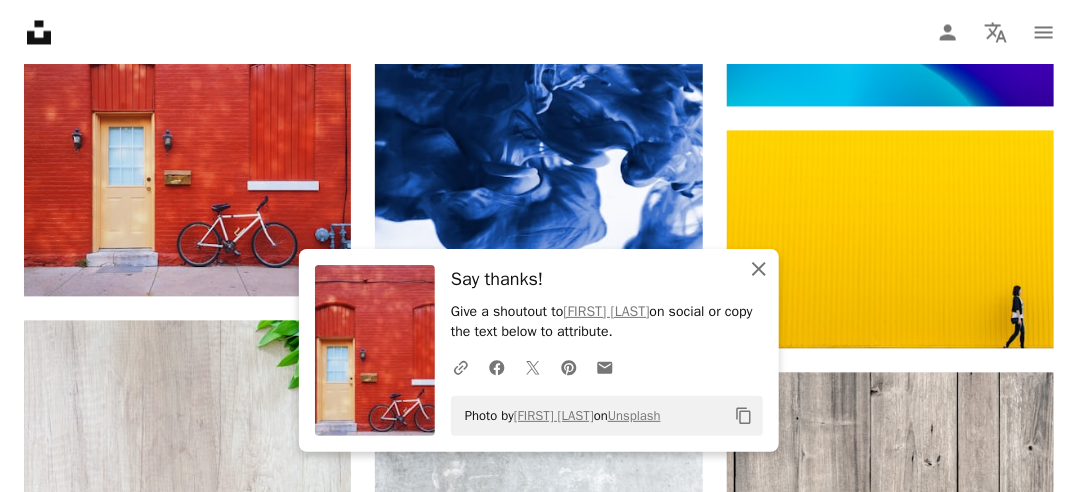 click 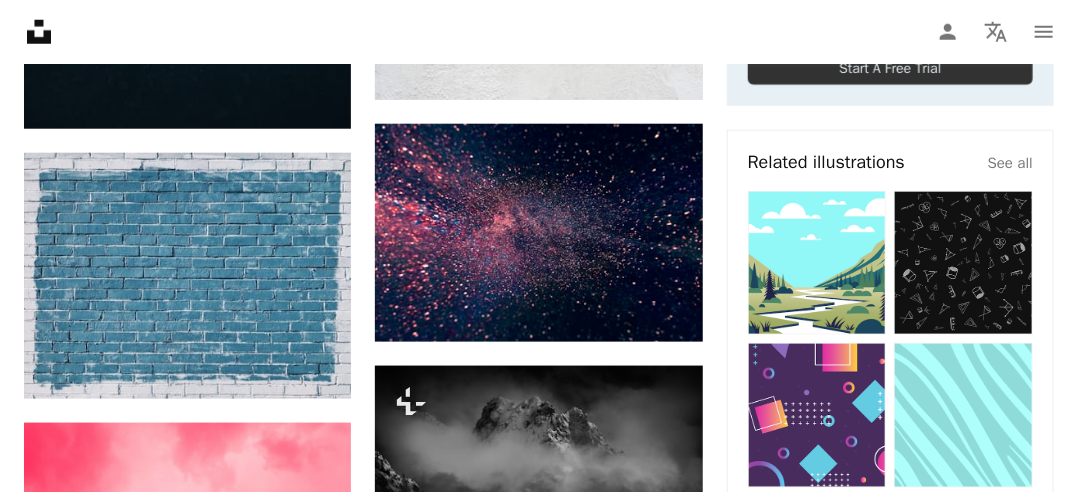 scroll, scrollTop: 0, scrollLeft: 0, axis: both 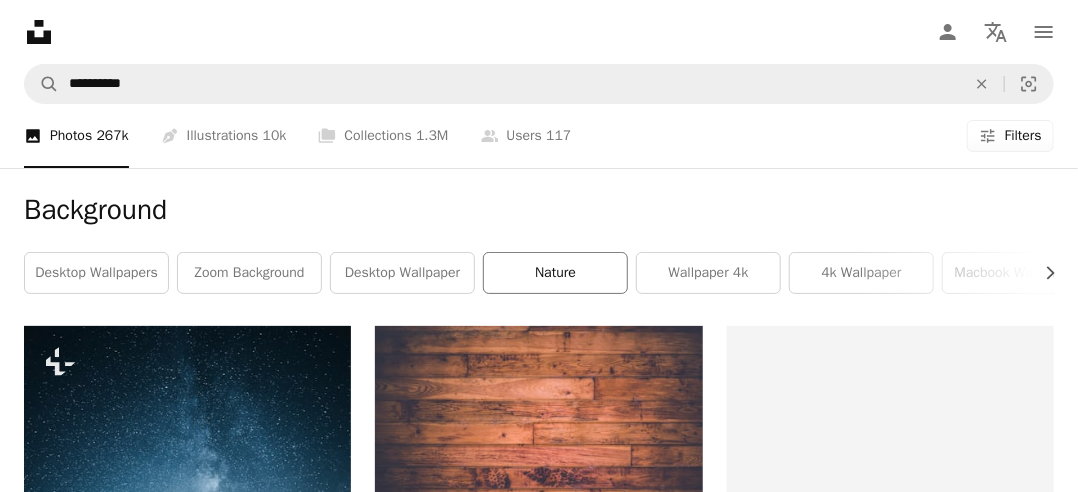 click on "nature" at bounding box center (555, 273) 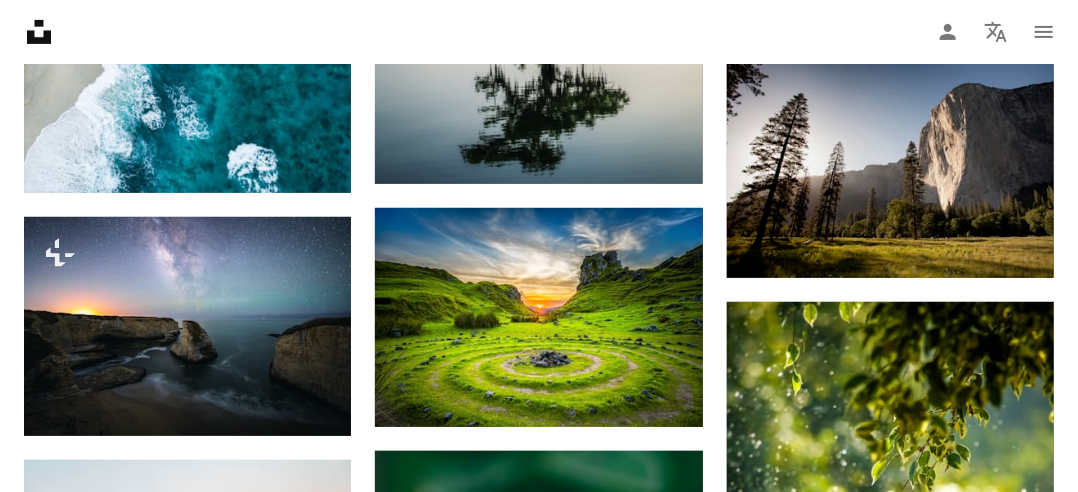 scroll, scrollTop: 2948, scrollLeft: 0, axis: vertical 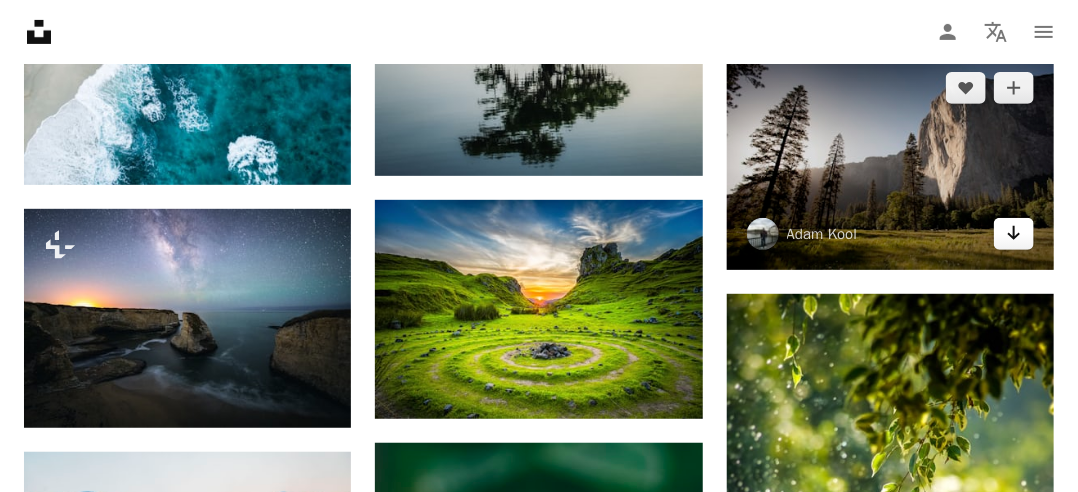 click 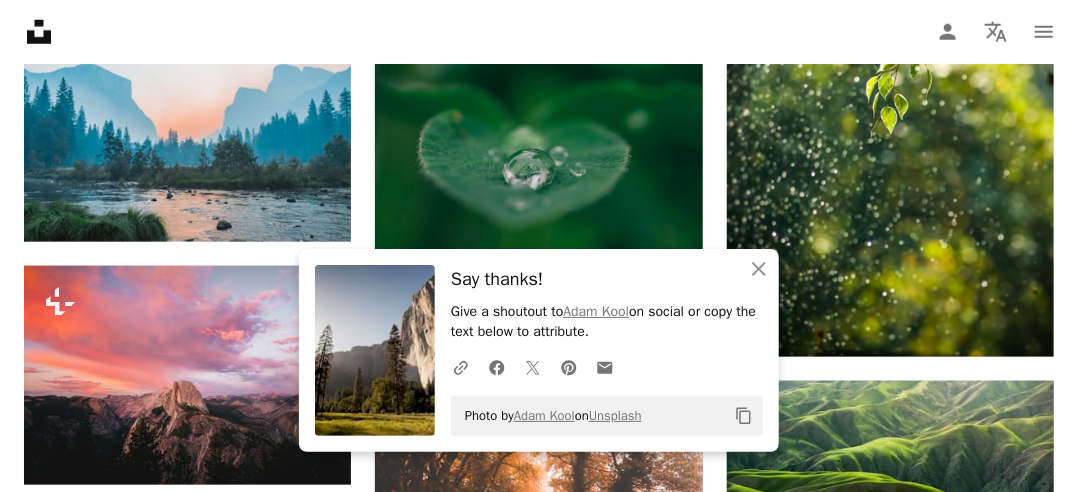 scroll, scrollTop: 3382, scrollLeft: 0, axis: vertical 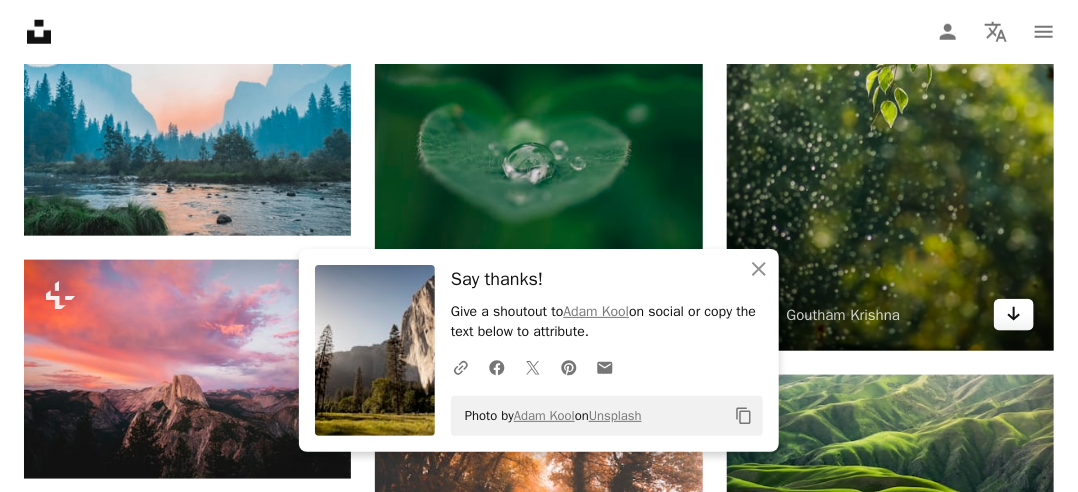 click 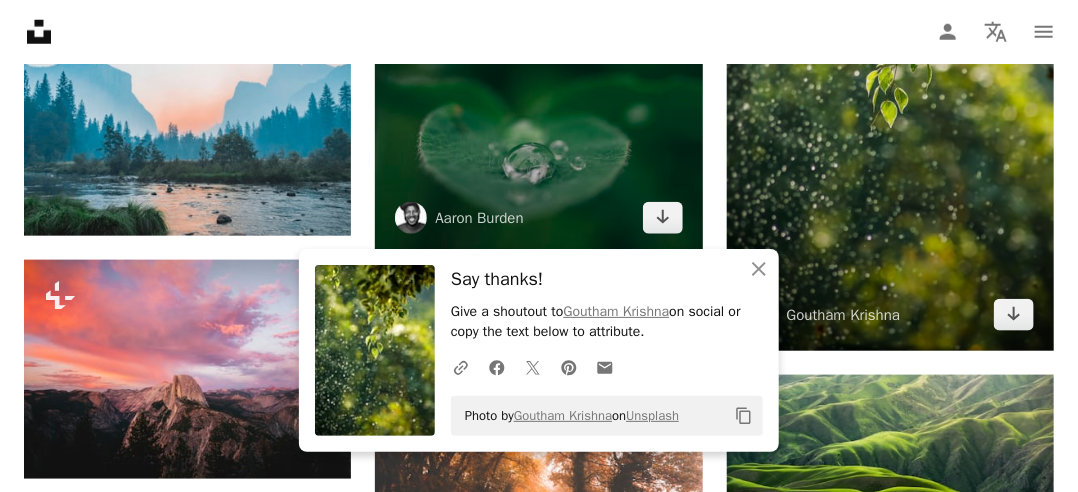 scroll, scrollTop: 3466, scrollLeft: 0, axis: vertical 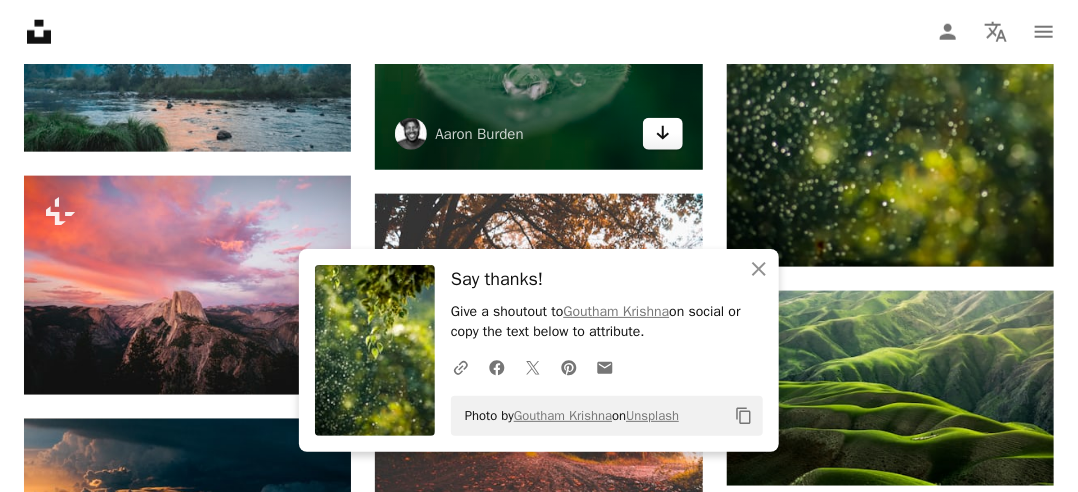 click 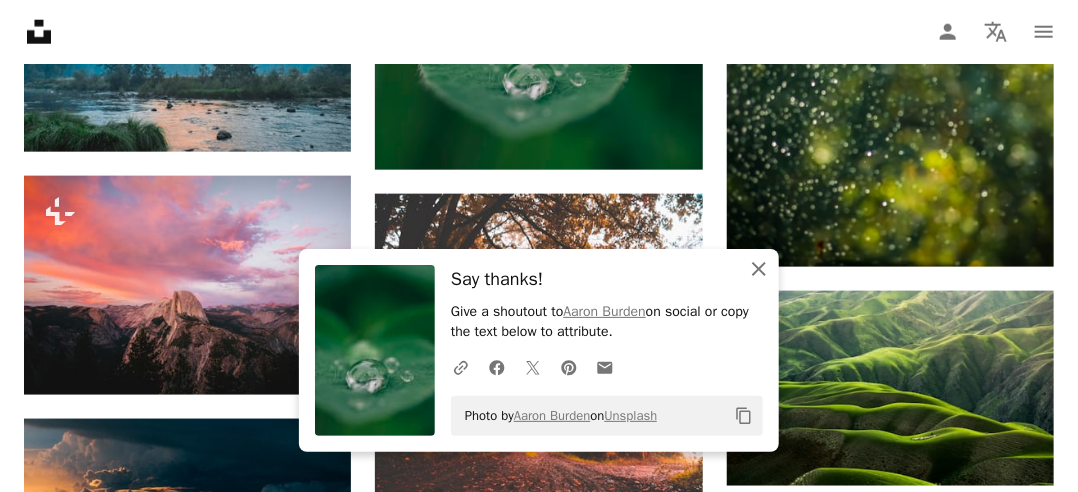 click on "An X shape" 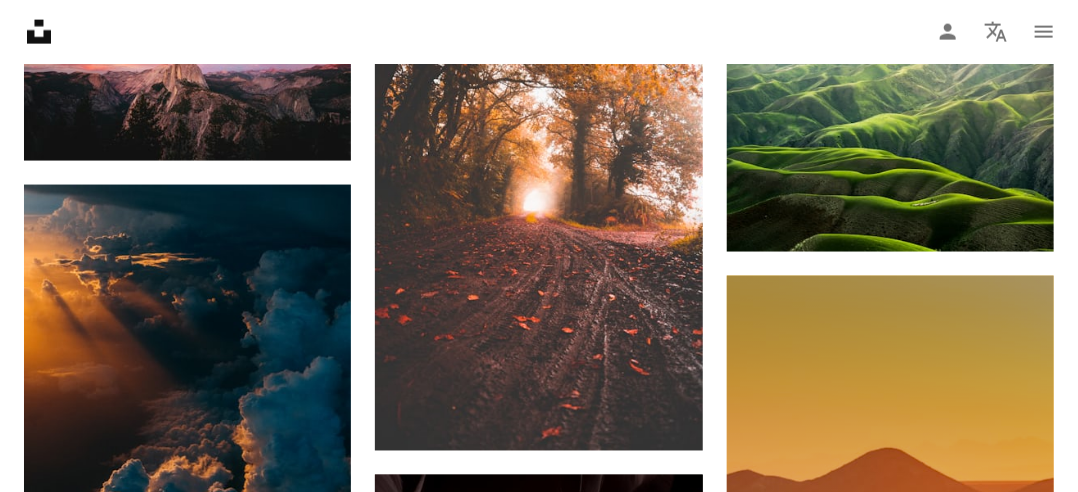 scroll, scrollTop: 3708, scrollLeft: 0, axis: vertical 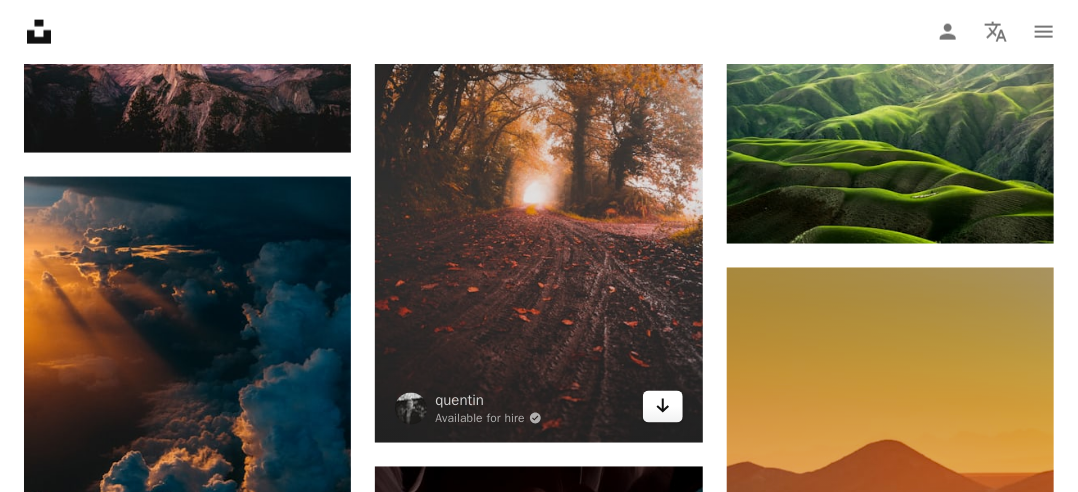click on "Arrow pointing down" 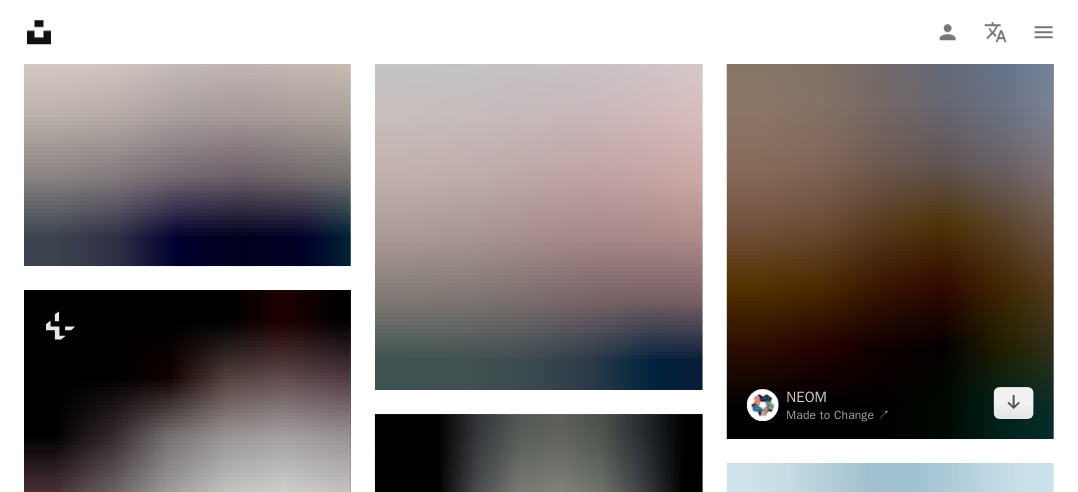 scroll, scrollTop: 4796, scrollLeft: 0, axis: vertical 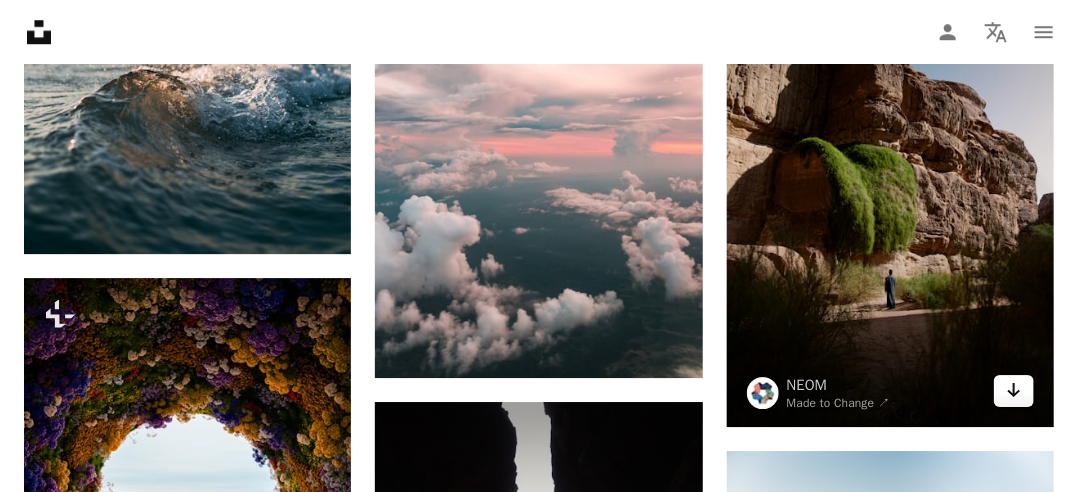 click on "Arrow pointing down" at bounding box center [1014, 391] 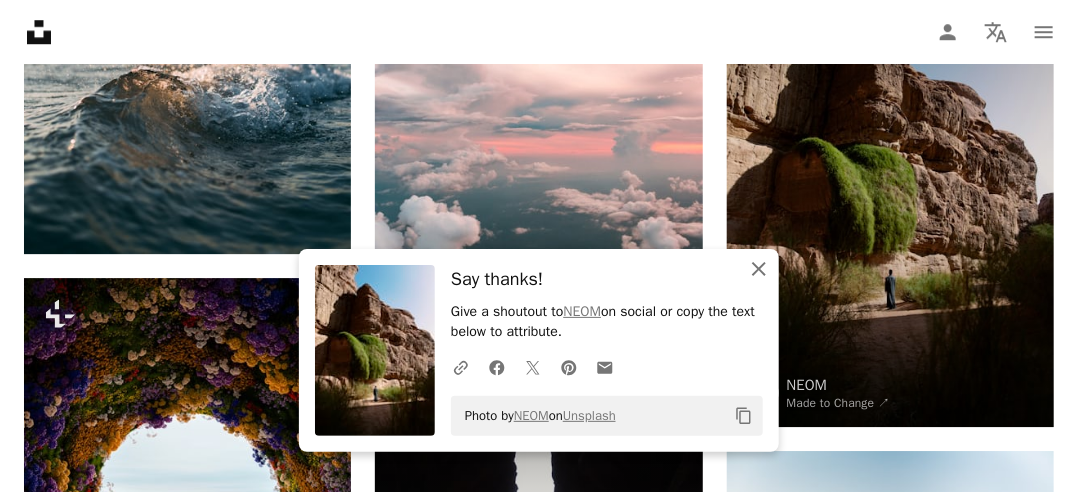 click 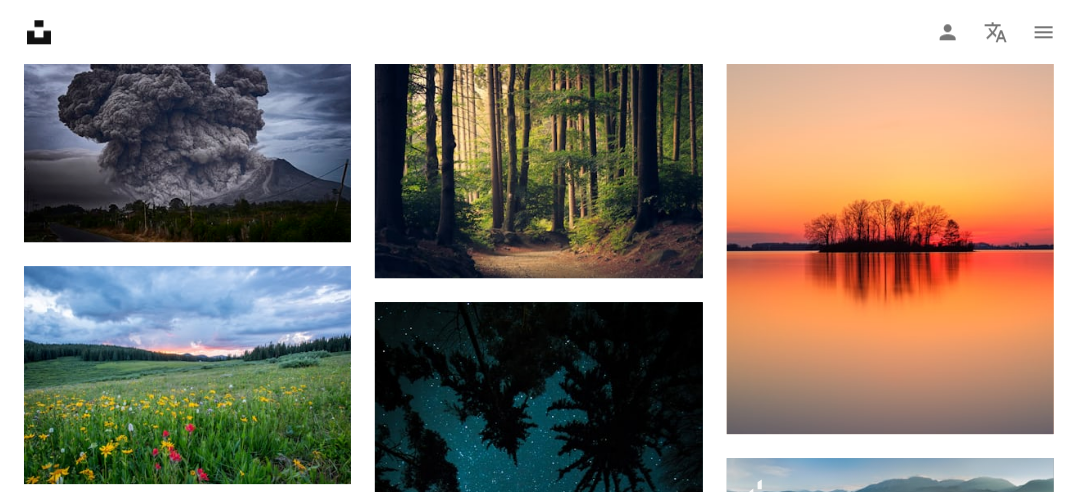 scroll, scrollTop: 7308, scrollLeft: 0, axis: vertical 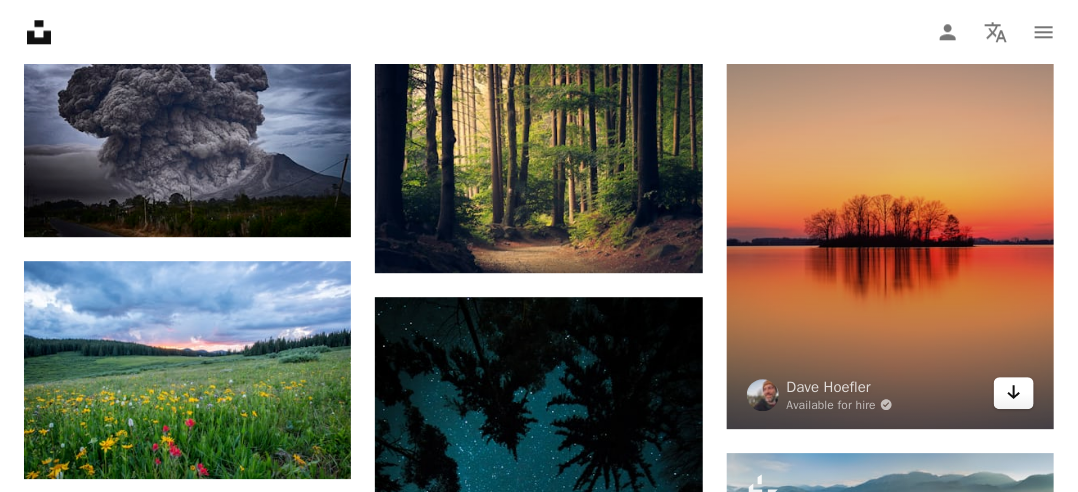 click on "Arrow pointing down" at bounding box center [1014, 393] 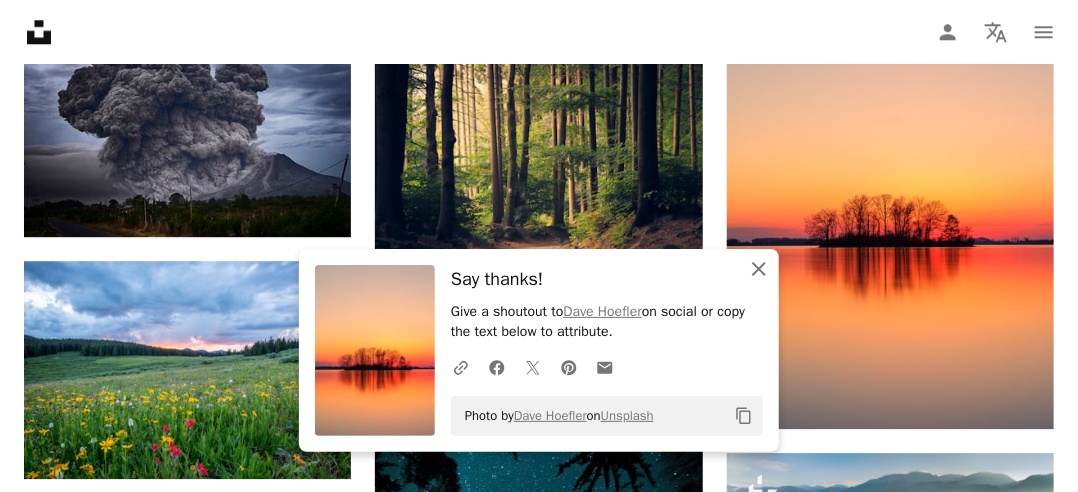click on "An X shape" 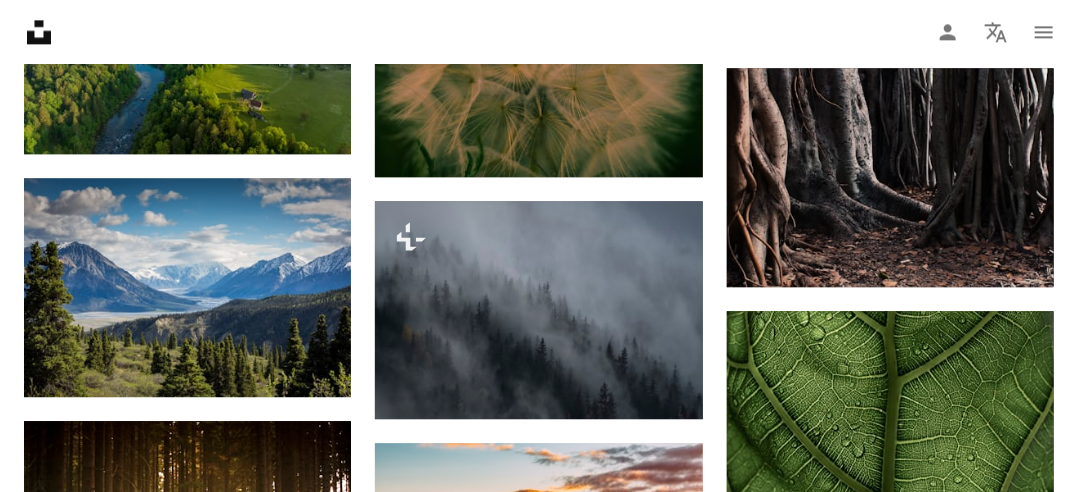 scroll, scrollTop: 12515, scrollLeft: 0, axis: vertical 